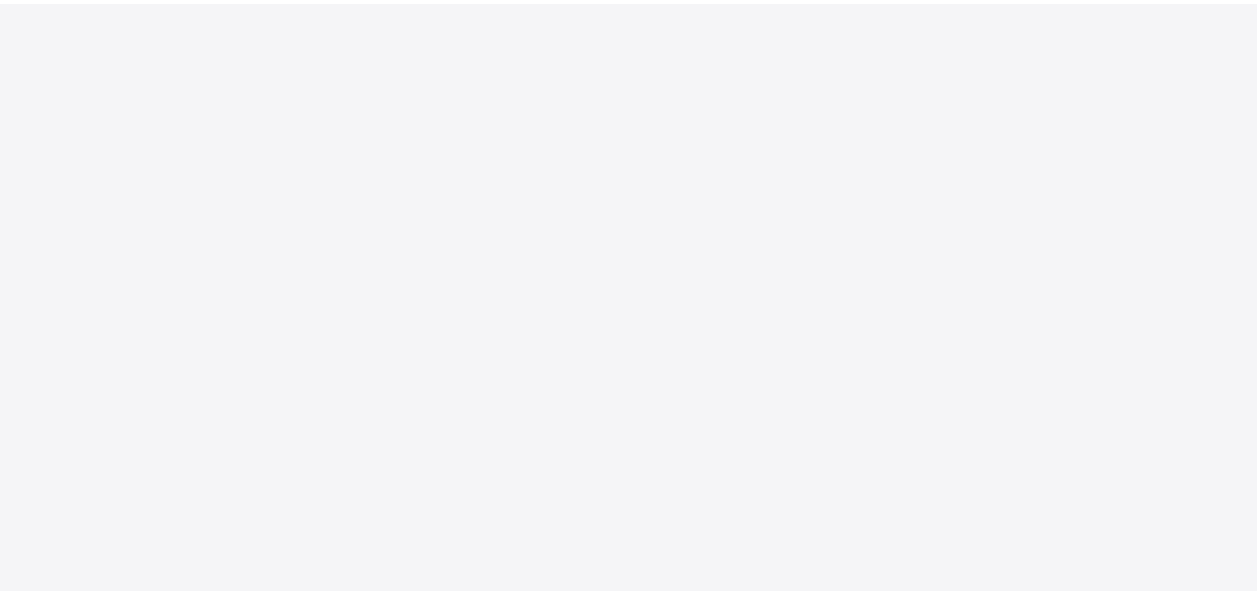 scroll, scrollTop: 0, scrollLeft: 0, axis: both 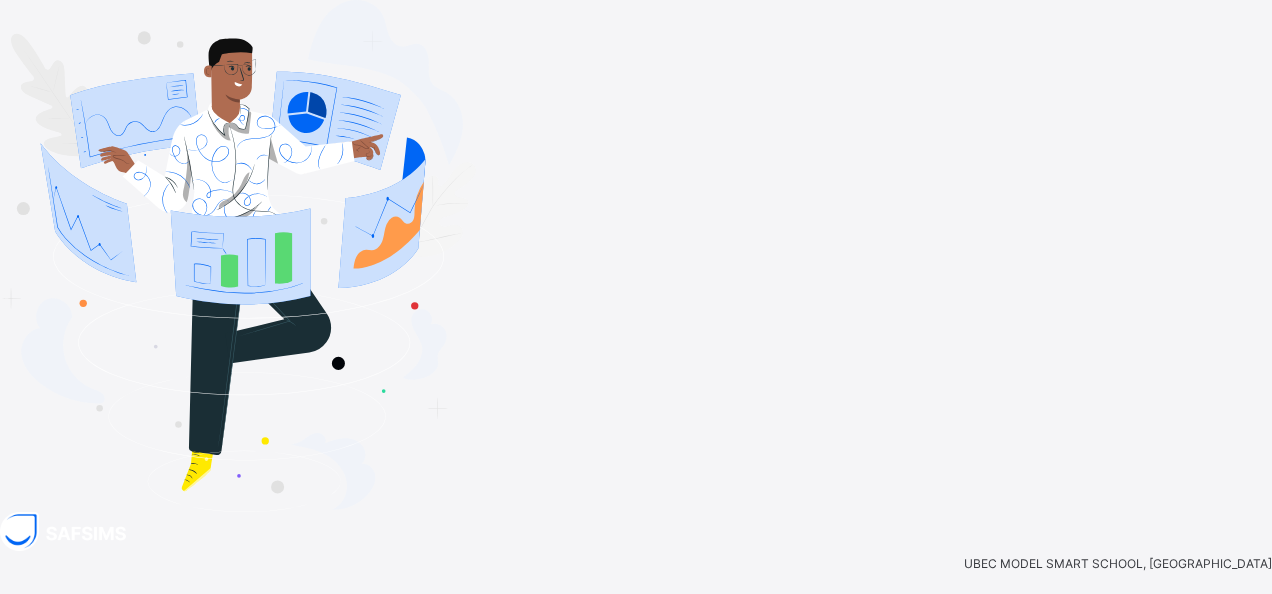 click at bounding box center (80, 621) 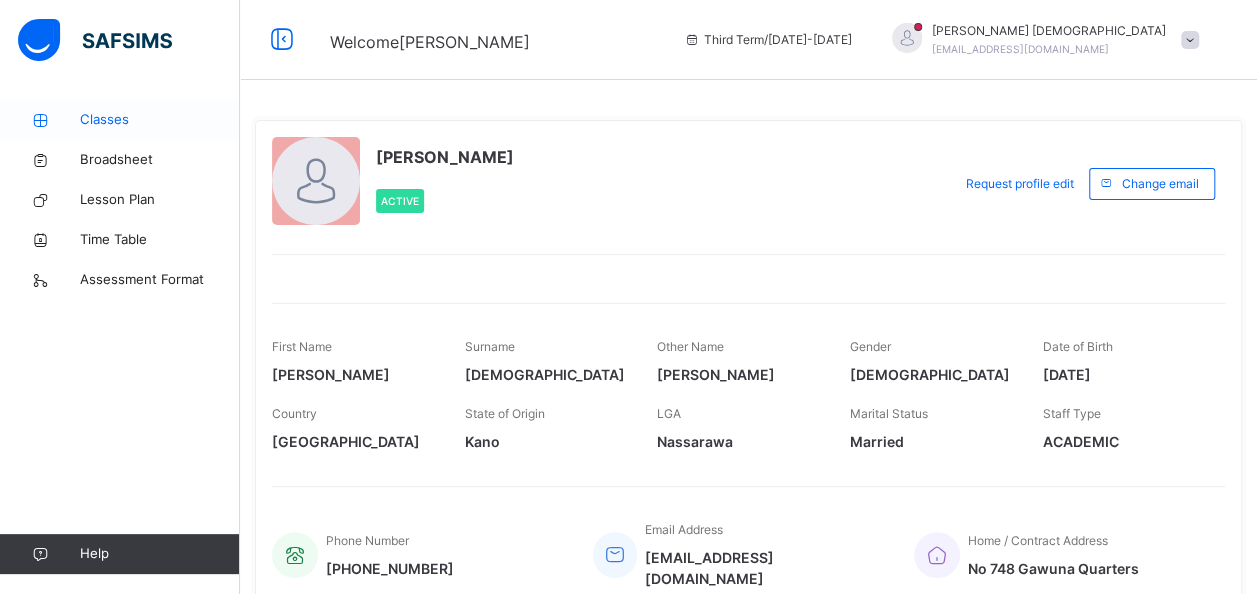 click on "Classes" at bounding box center (160, 120) 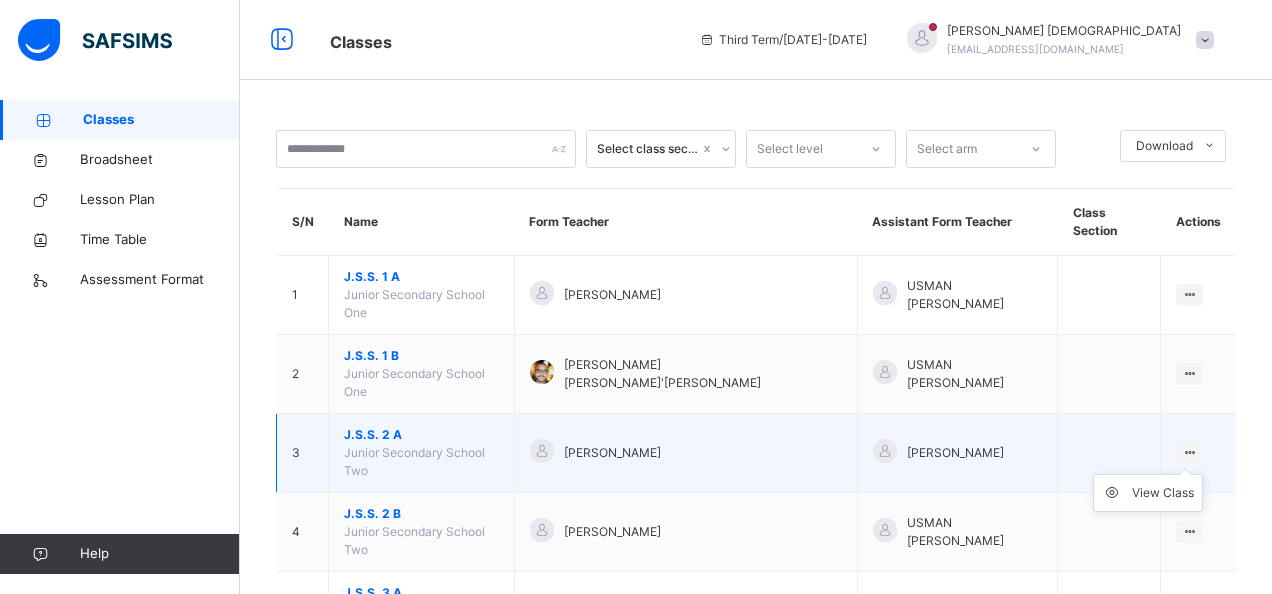 click at bounding box center [1189, 452] 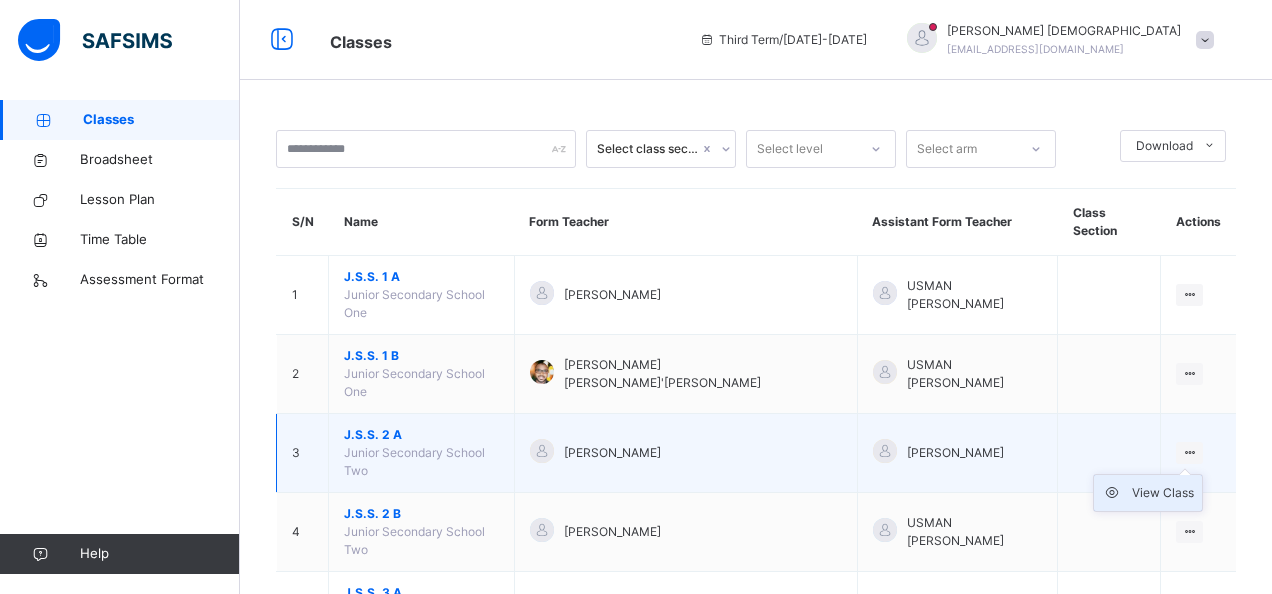 click on "View Class" at bounding box center (1163, 493) 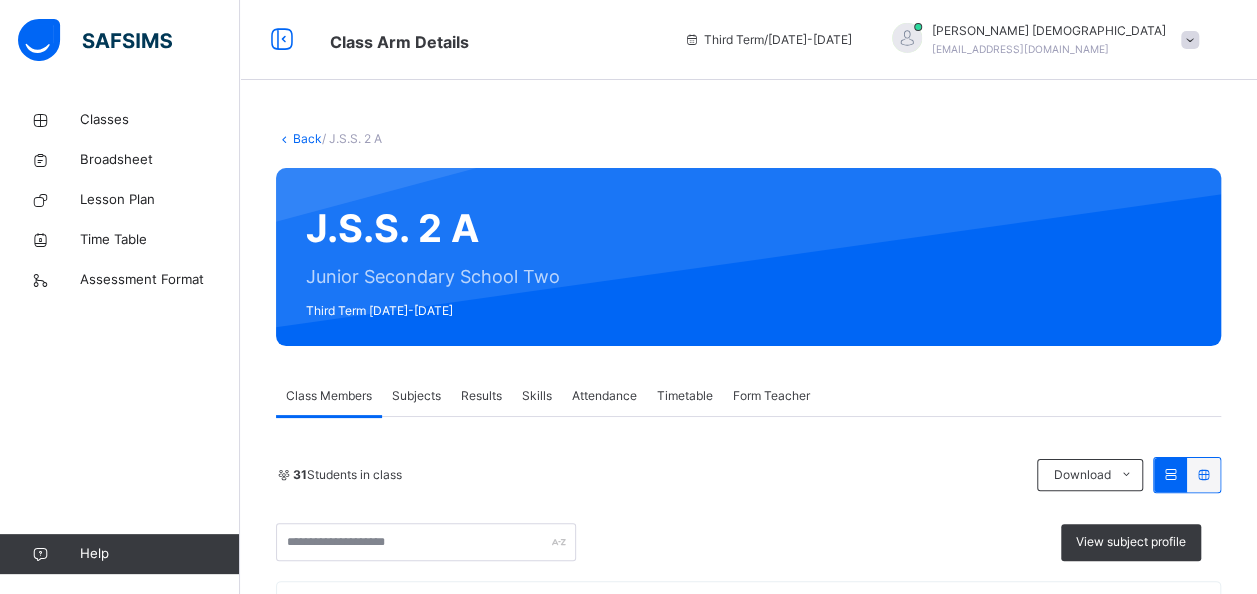 click on "Subjects" at bounding box center (416, 396) 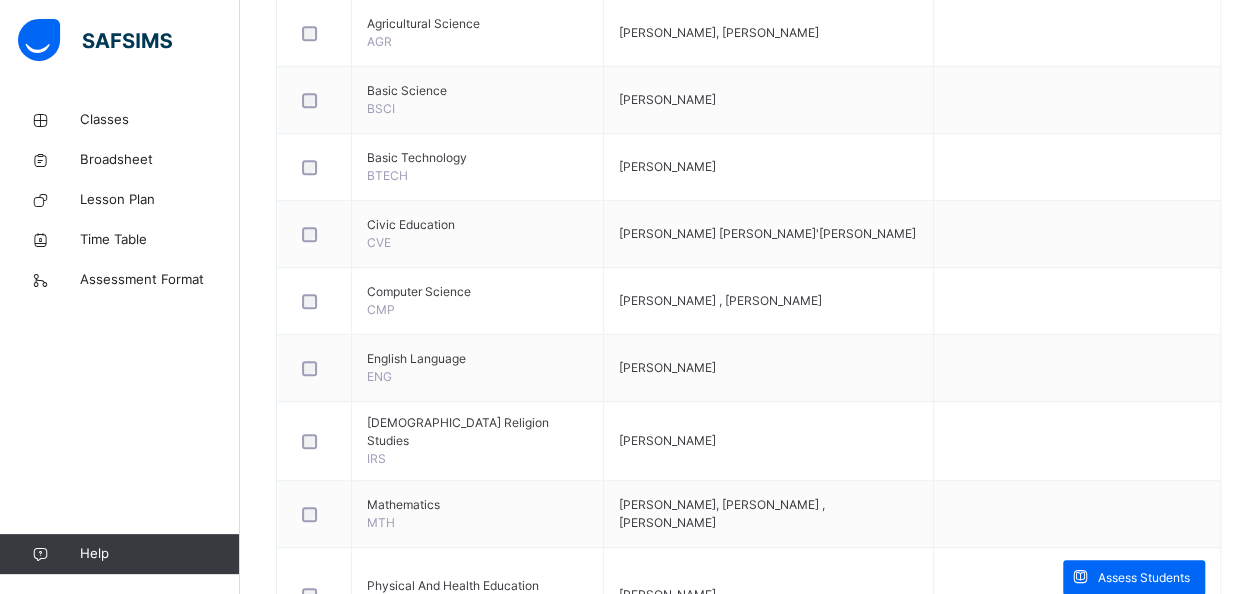 scroll, scrollTop: 653, scrollLeft: 0, axis: vertical 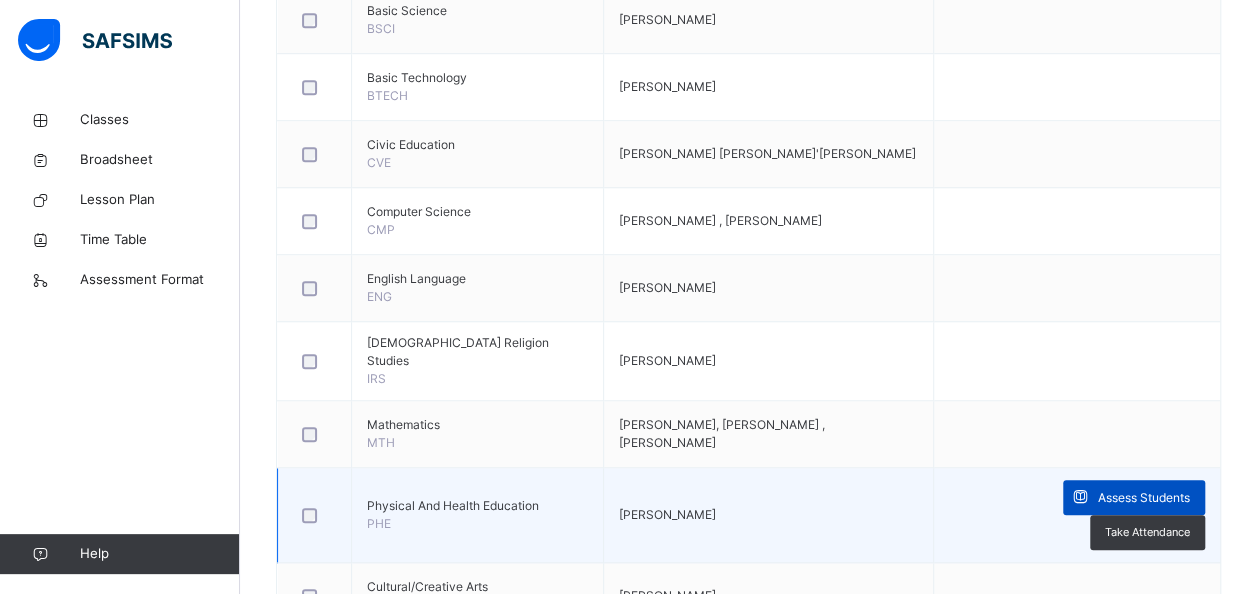 click on "Assess Students" at bounding box center (1144, 498) 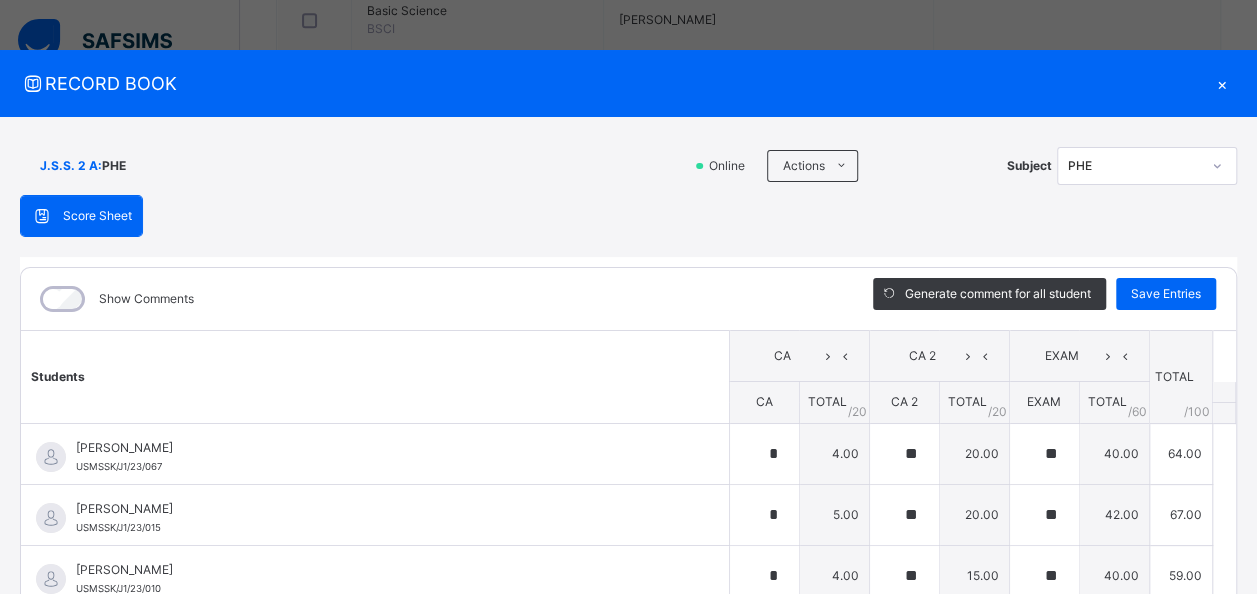 type on "*" 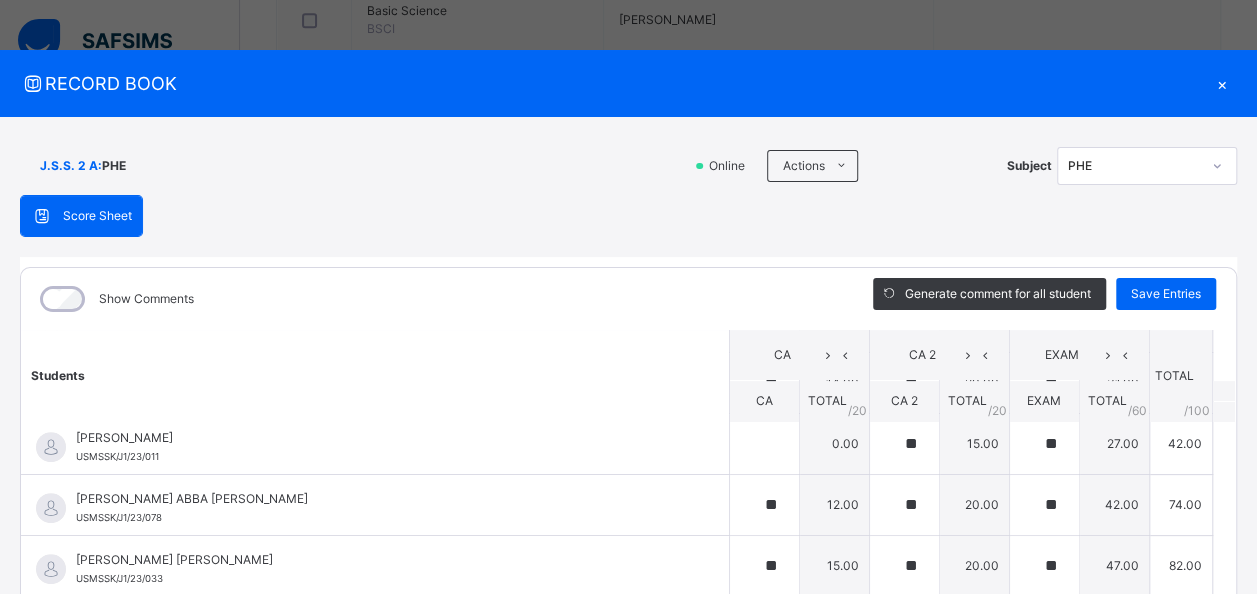 scroll, scrollTop: 874, scrollLeft: 0, axis: vertical 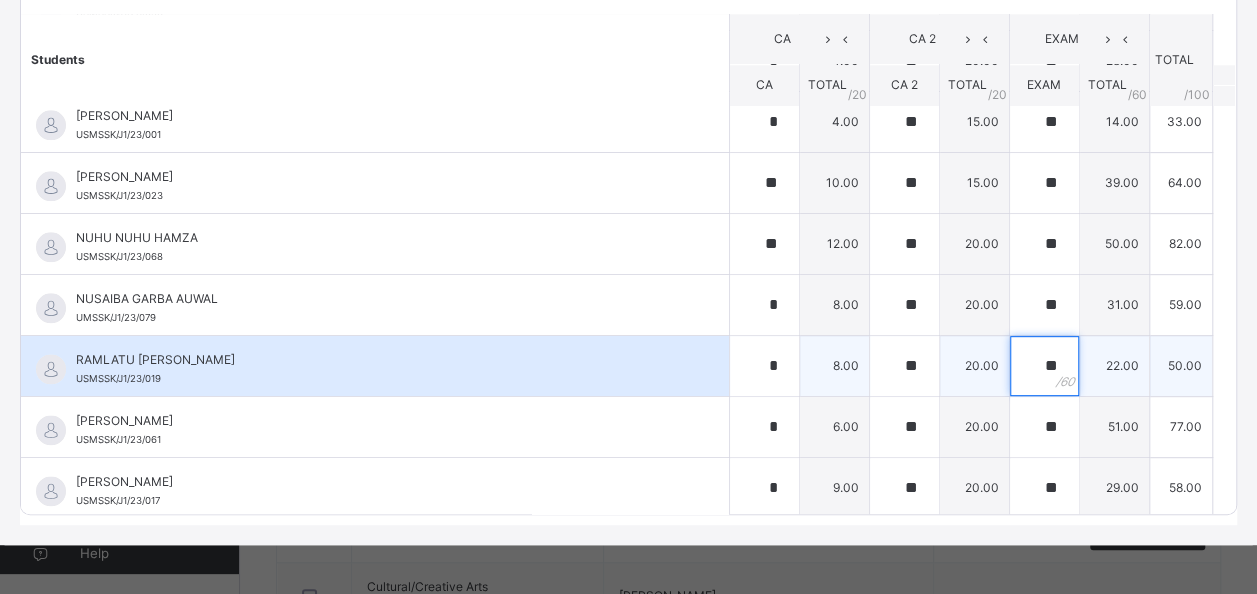 click on "**" at bounding box center [1044, 366] 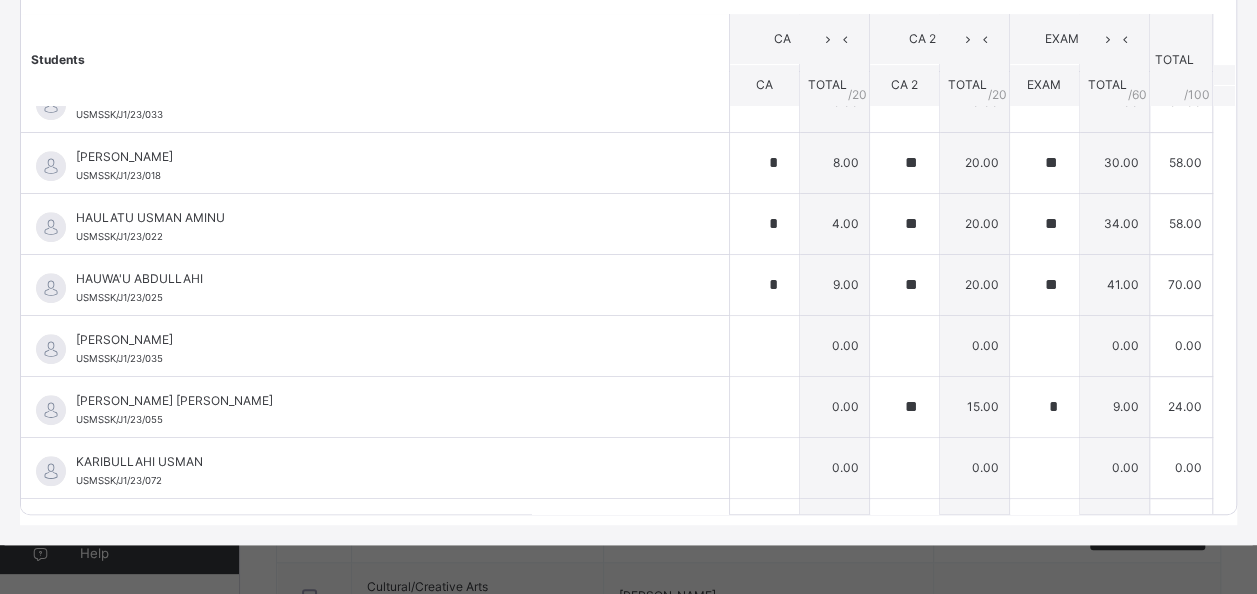 scroll, scrollTop: 566, scrollLeft: 0, axis: vertical 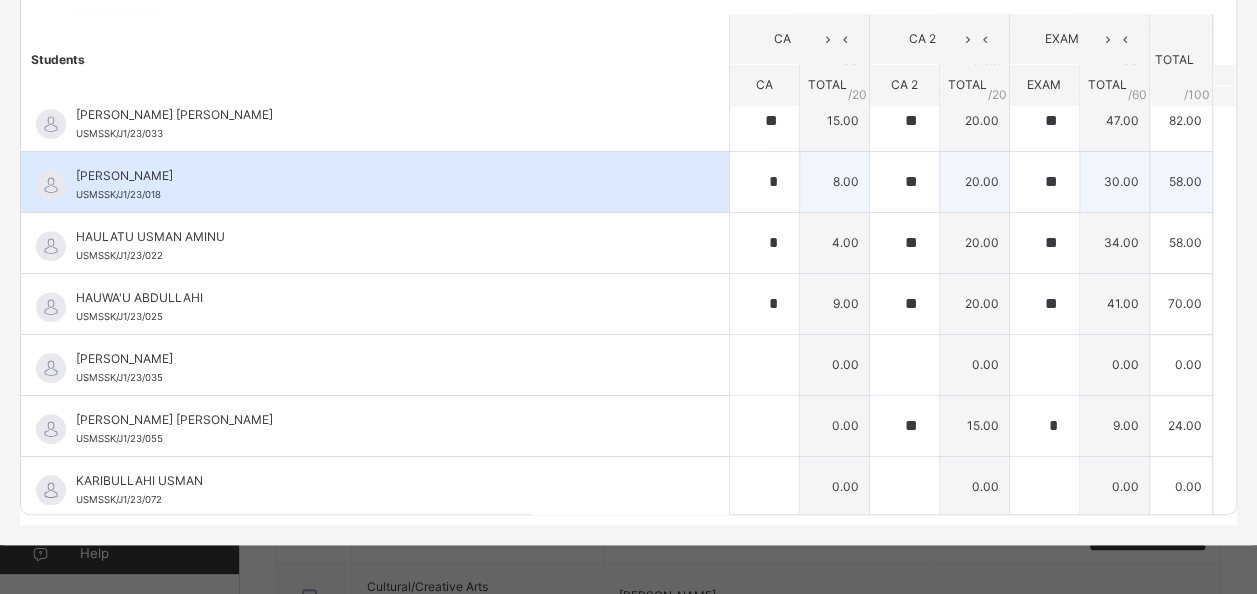 type on "**" 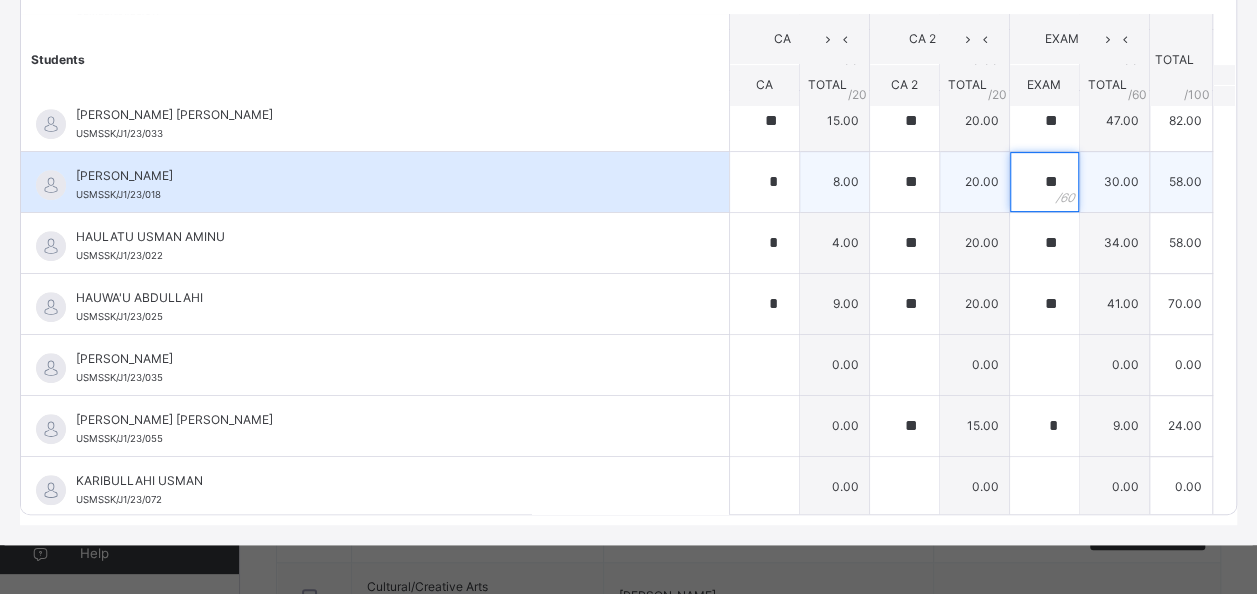 click on "**" at bounding box center [1044, 182] 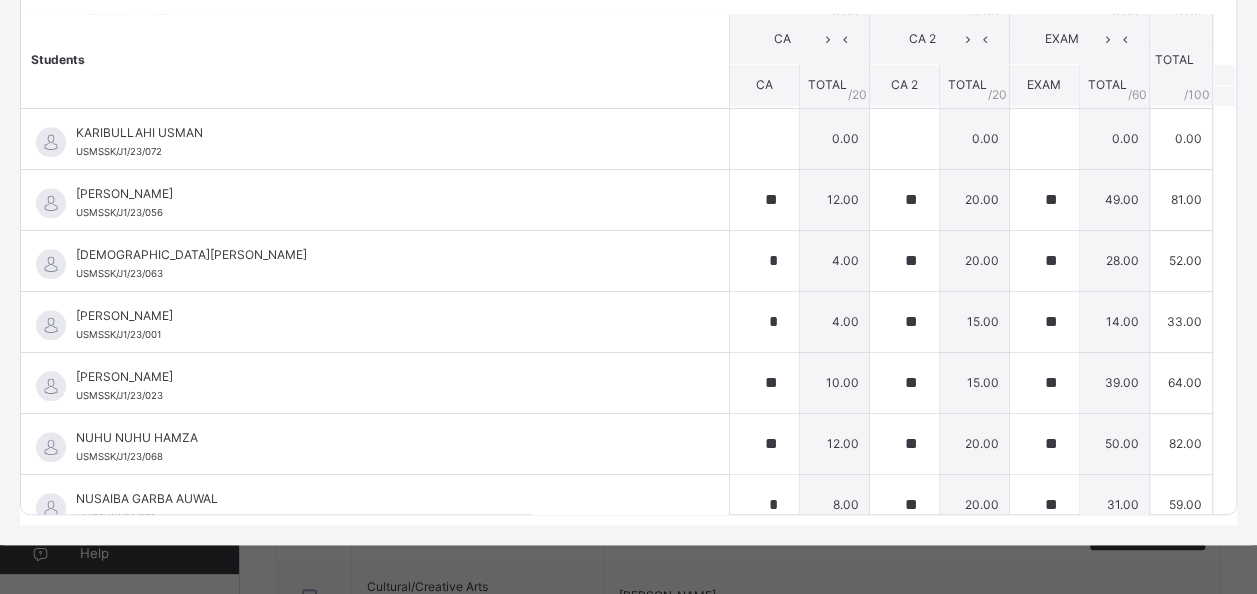 scroll, scrollTop: 982, scrollLeft: 0, axis: vertical 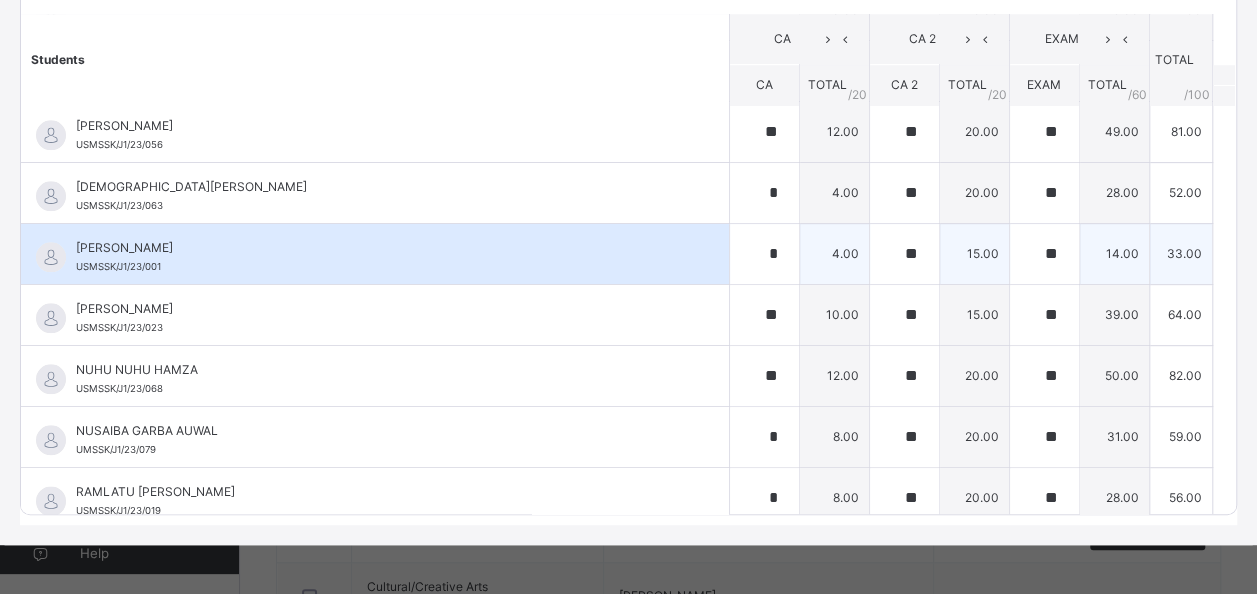 type on "**" 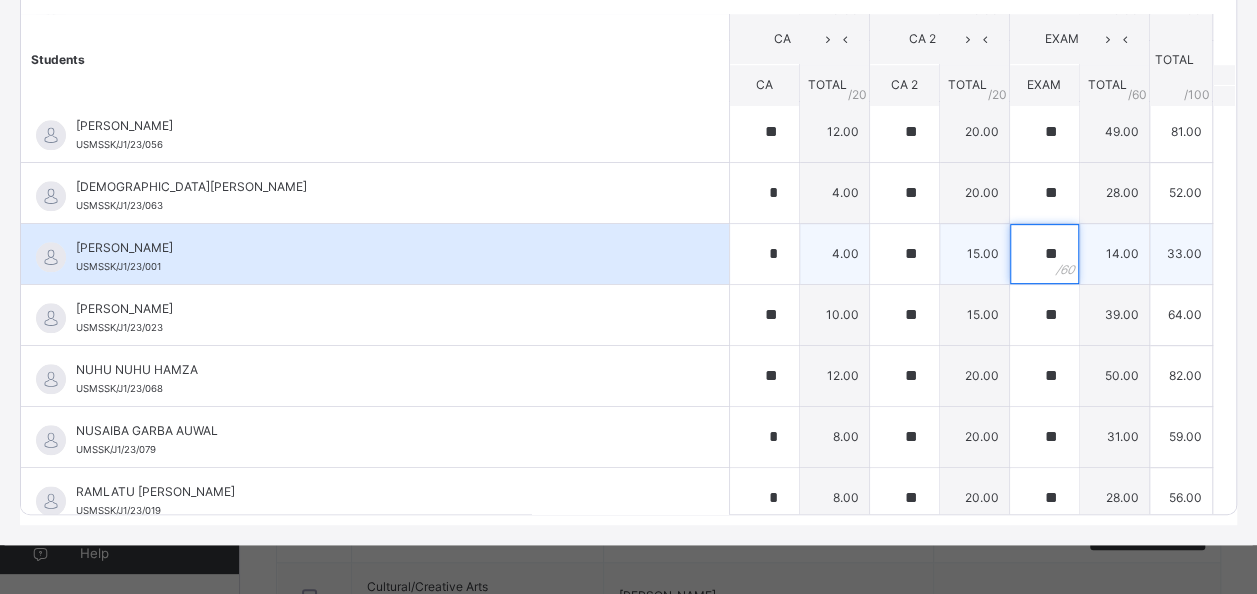 click on "**" at bounding box center [1044, 254] 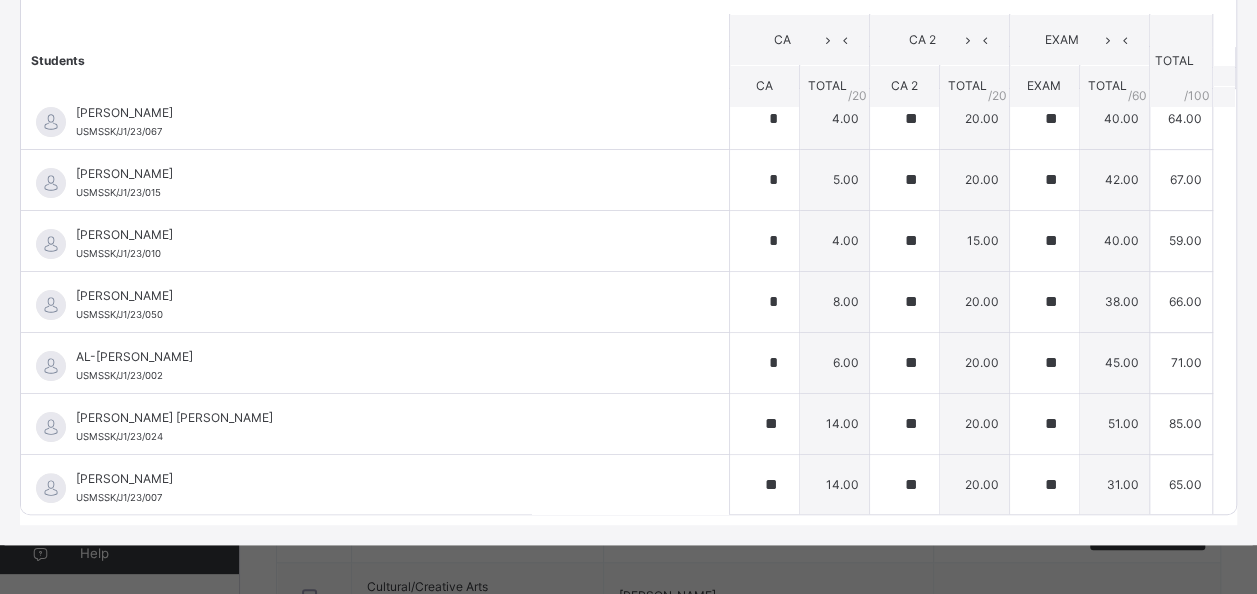 scroll, scrollTop: 0, scrollLeft: 0, axis: both 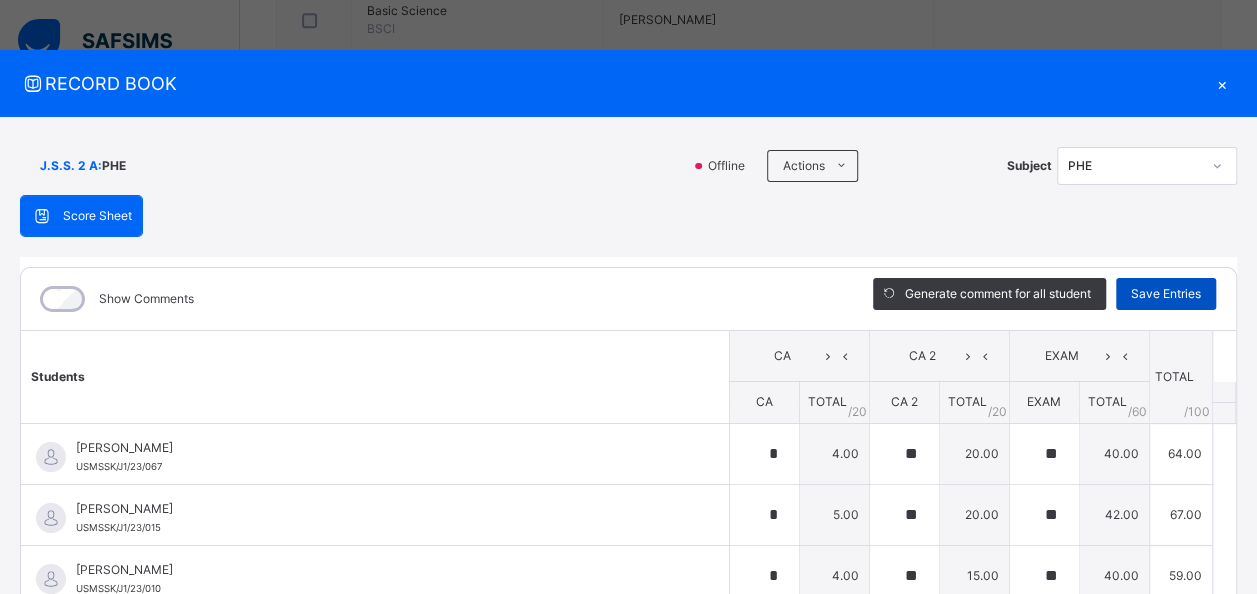 type on "**" 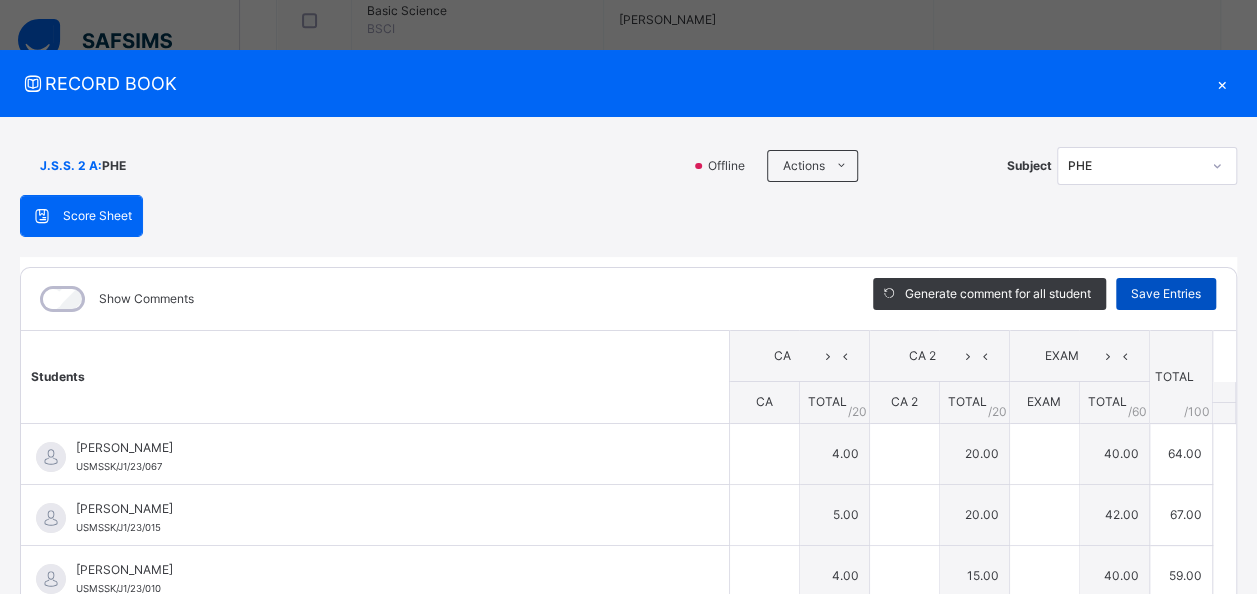 type on "*" 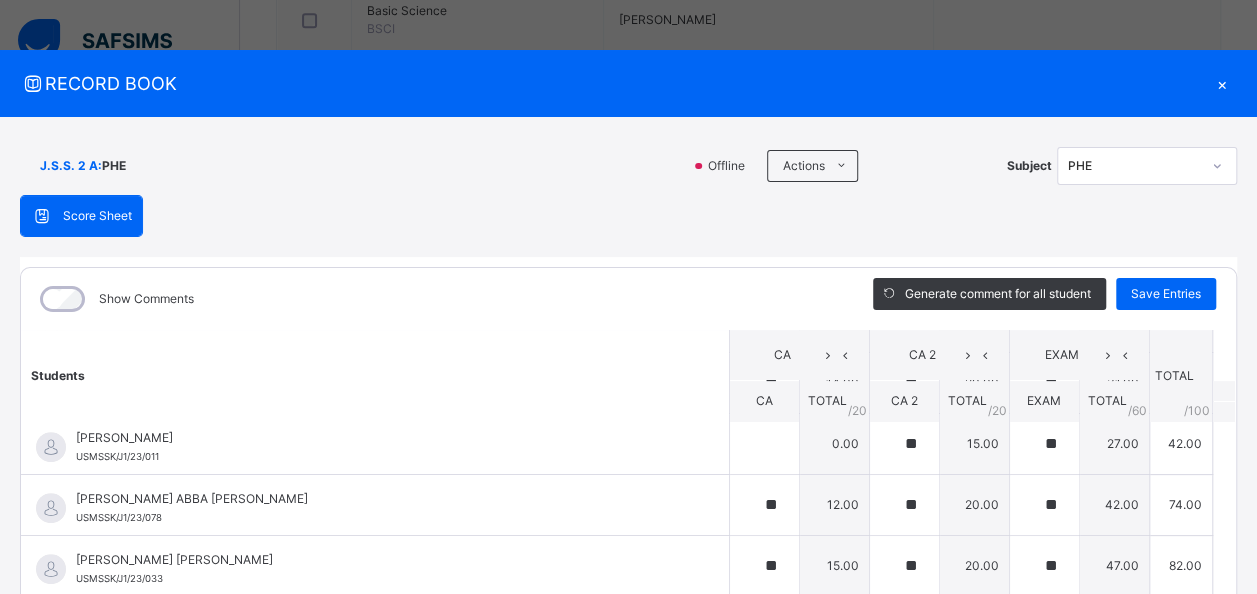 scroll, scrollTop: 583, scrollLeft: 0, axis: vertical 